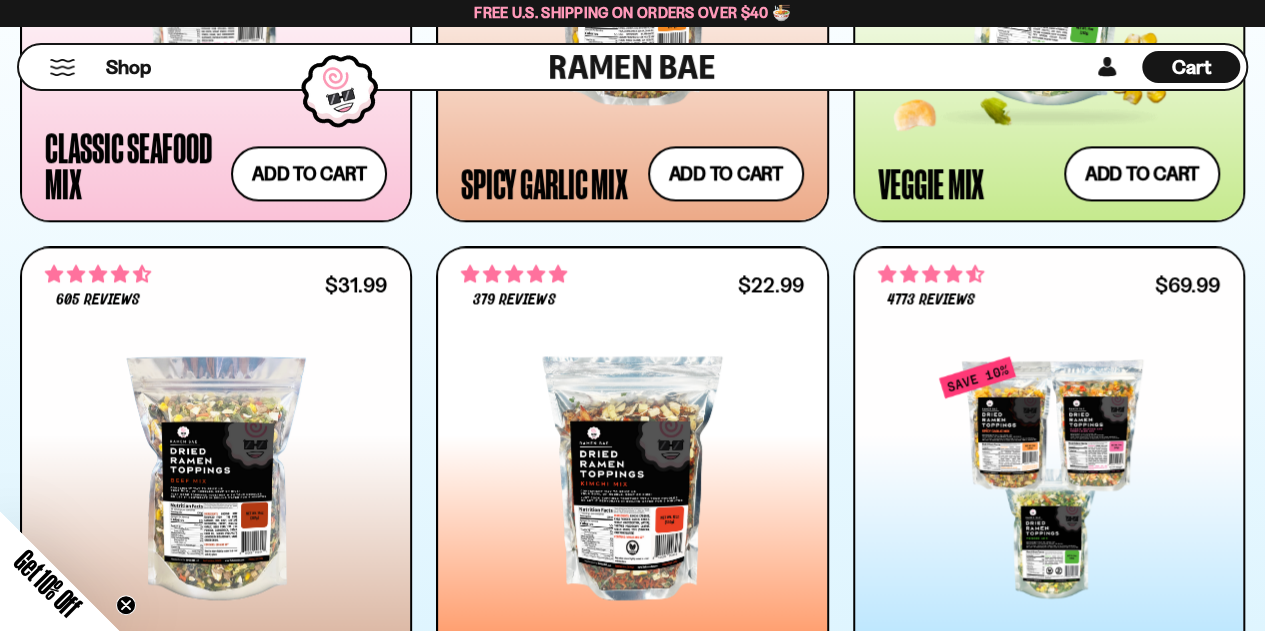 scroll, scrollTop: 1600, scrollLeft: 0, axis: vertical 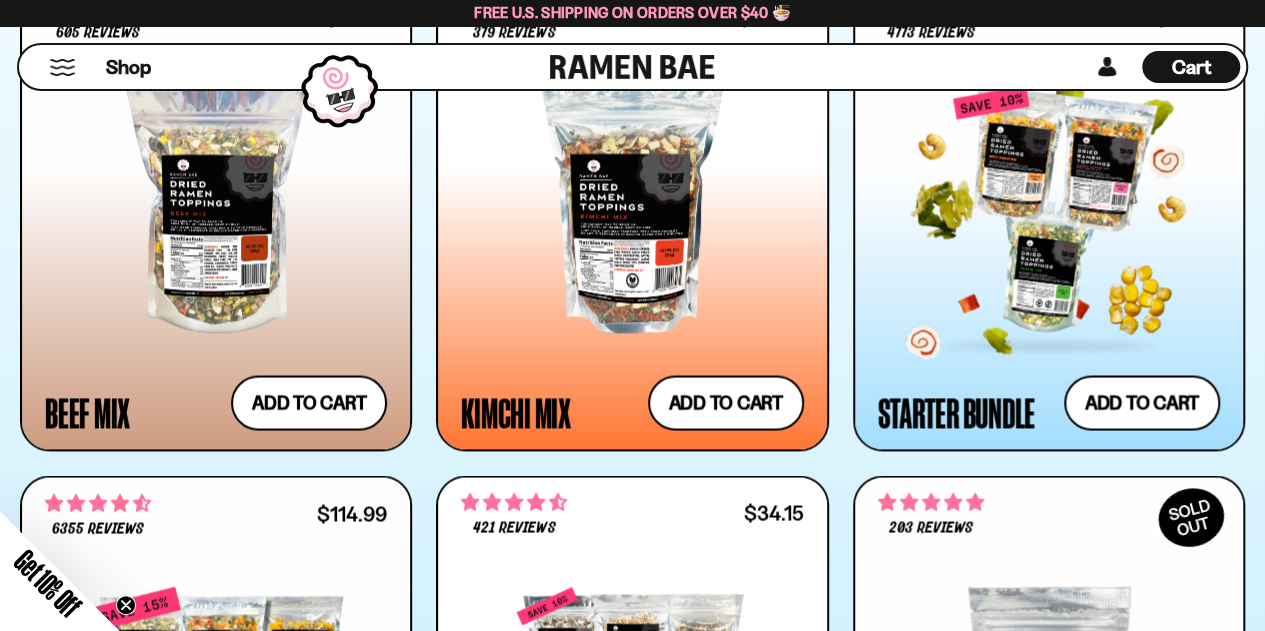 click at bounding box center [1049, 211] 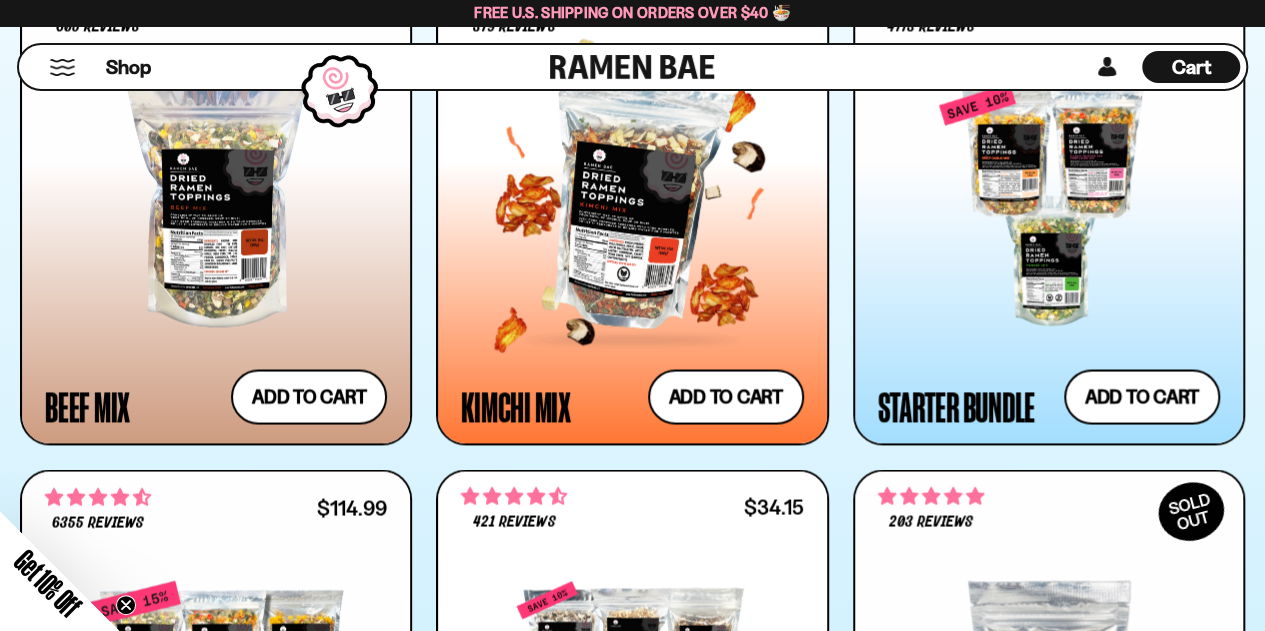 scroll, scrollTop: 1594, scrollLeft: 0, axis: vertical 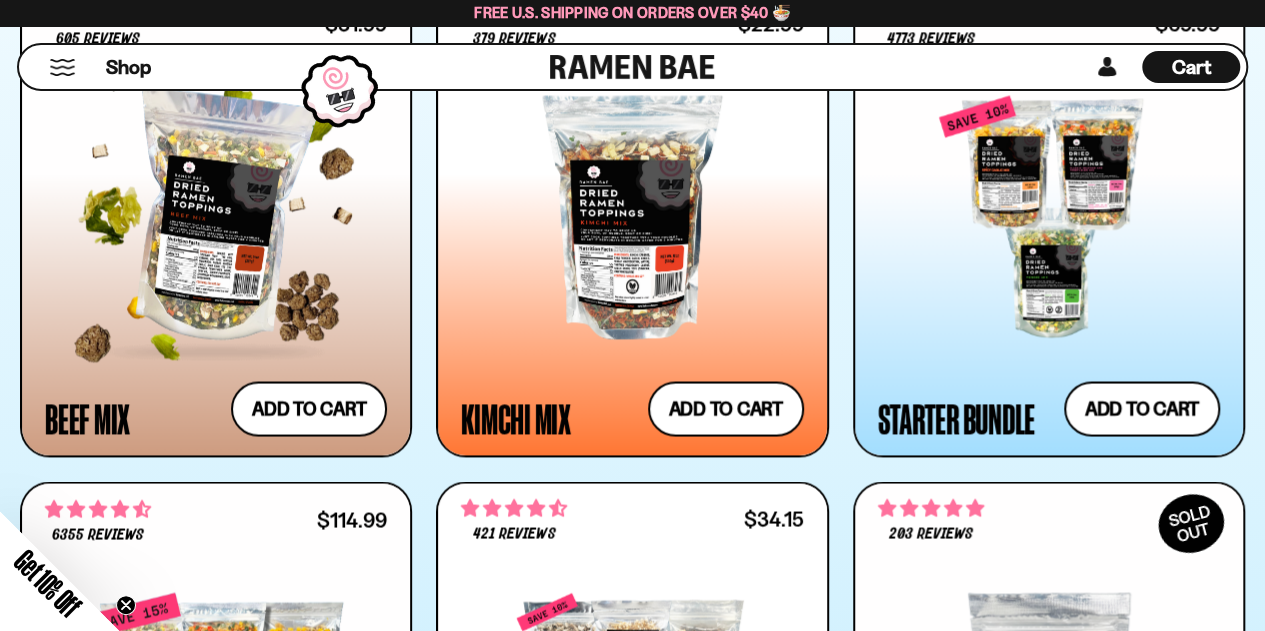 click at bounding box center (216, 217) 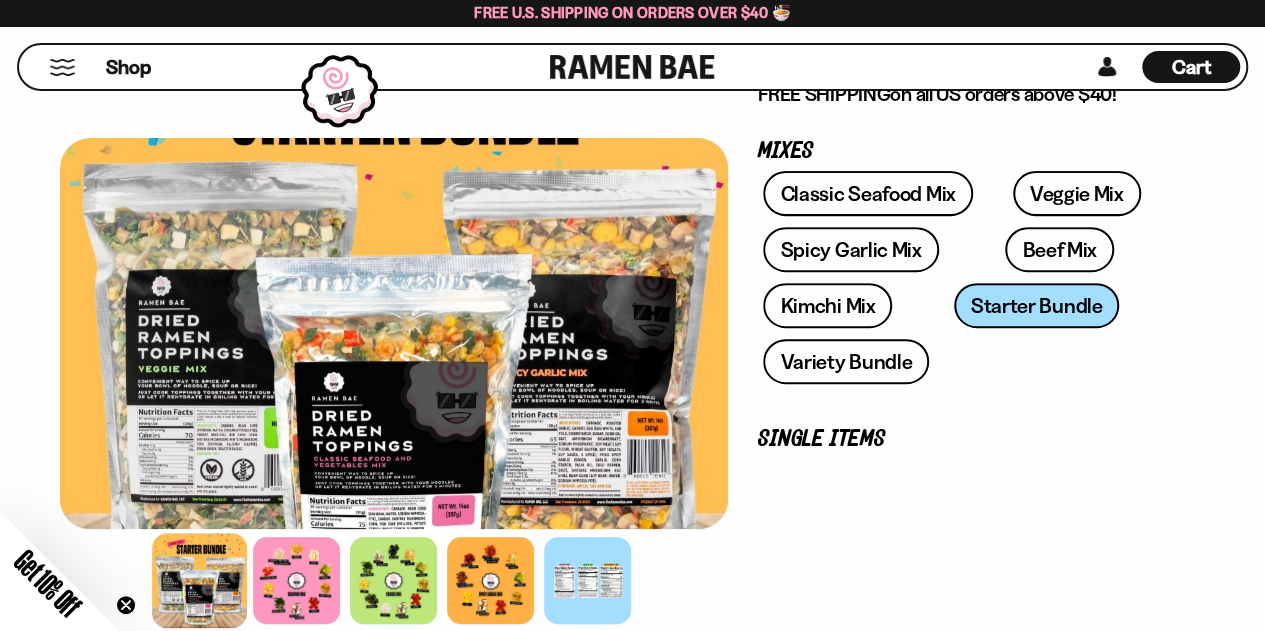 scroll, scrollTop: 266, scrollLeft: 0, axis: vertical 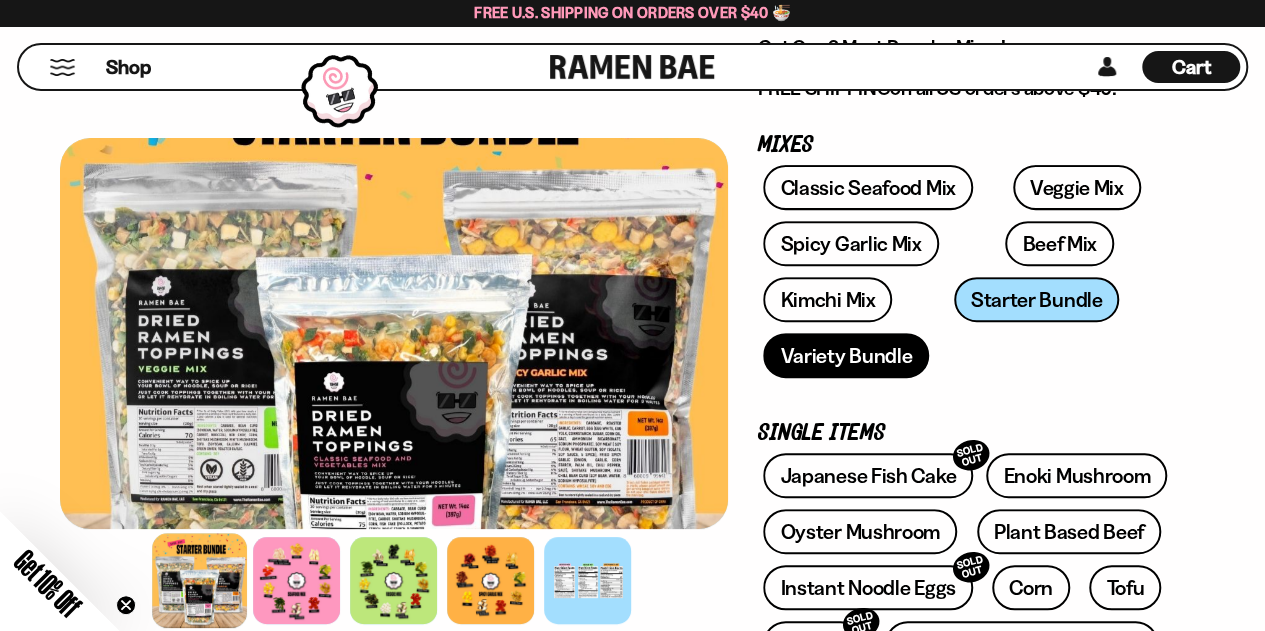 click on "Variety Bundle" at bounding box center [846, 355] 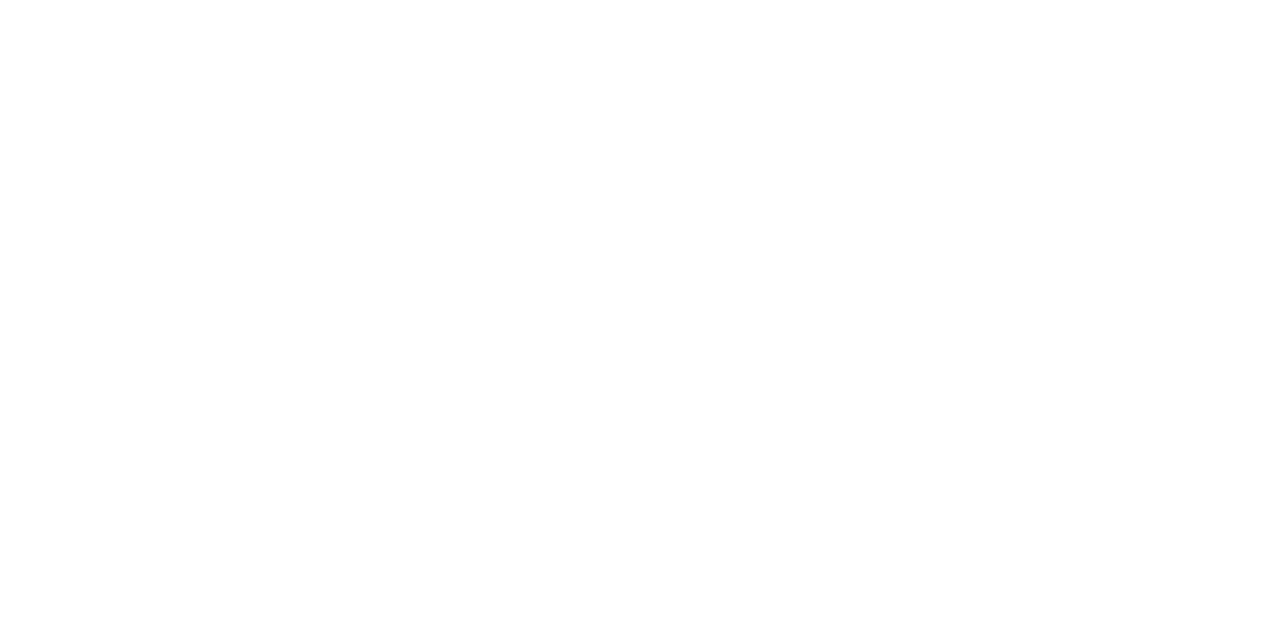 scroll, scrollTop: 0, scrollLeft: 0, axis: both 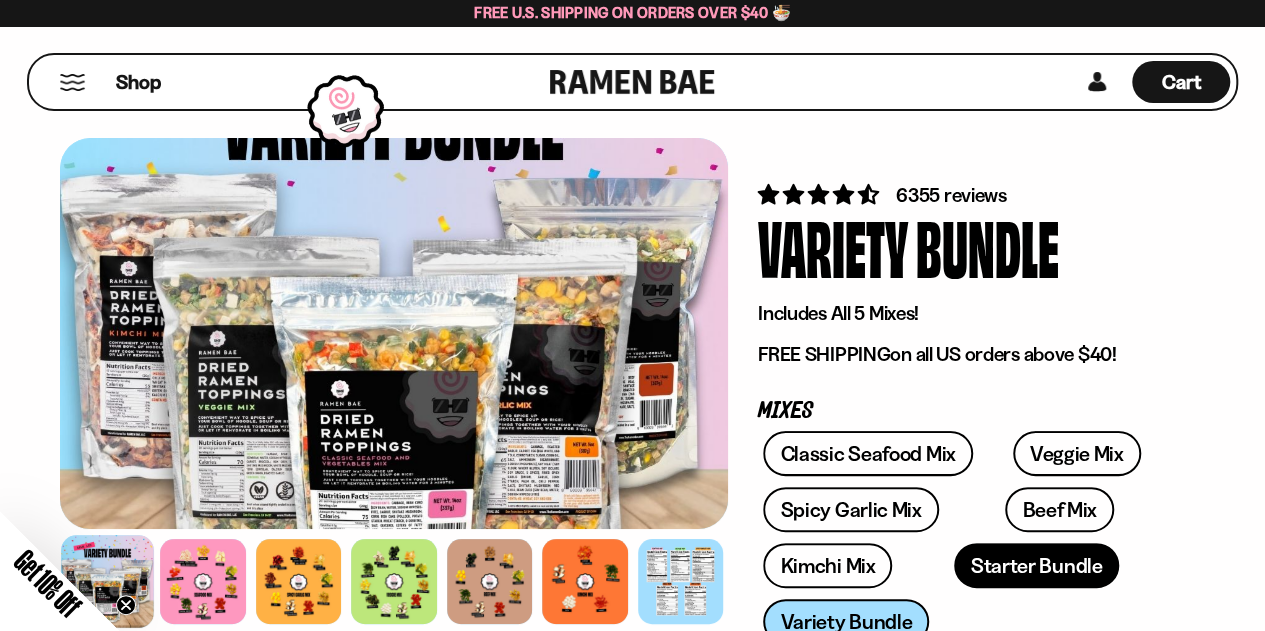 click on "Starter Bundle" at bounding box center (1037, 565) 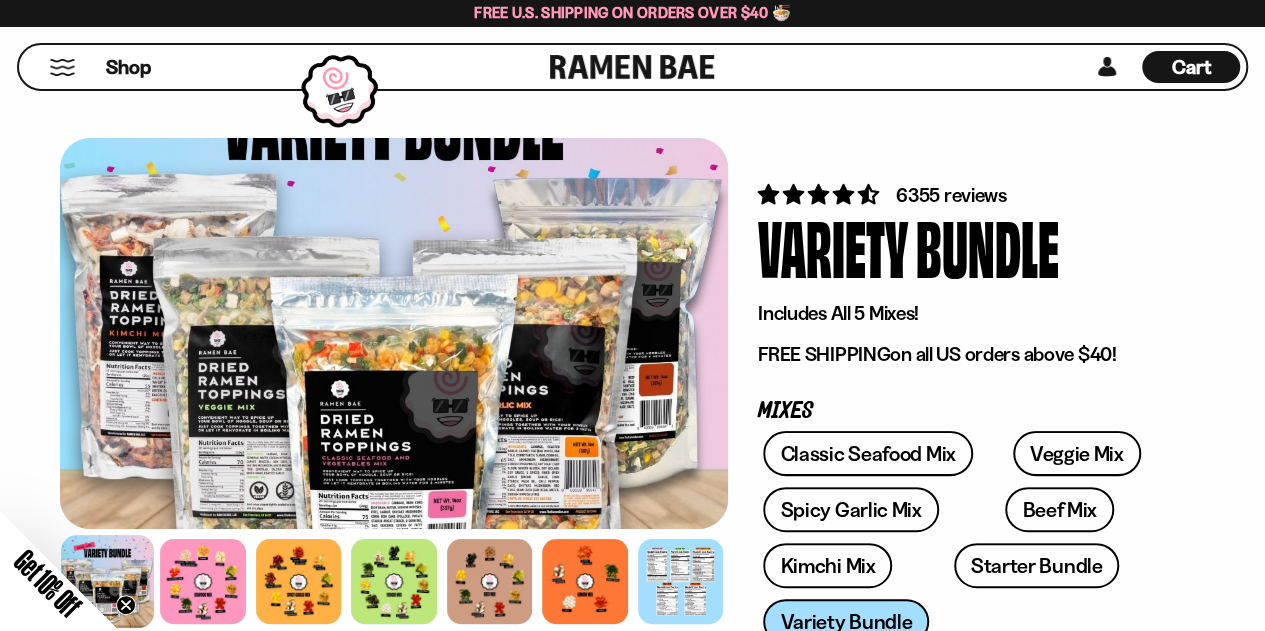 scroll, scrollTop: 266, scrollLeft: 0, axis: vertical 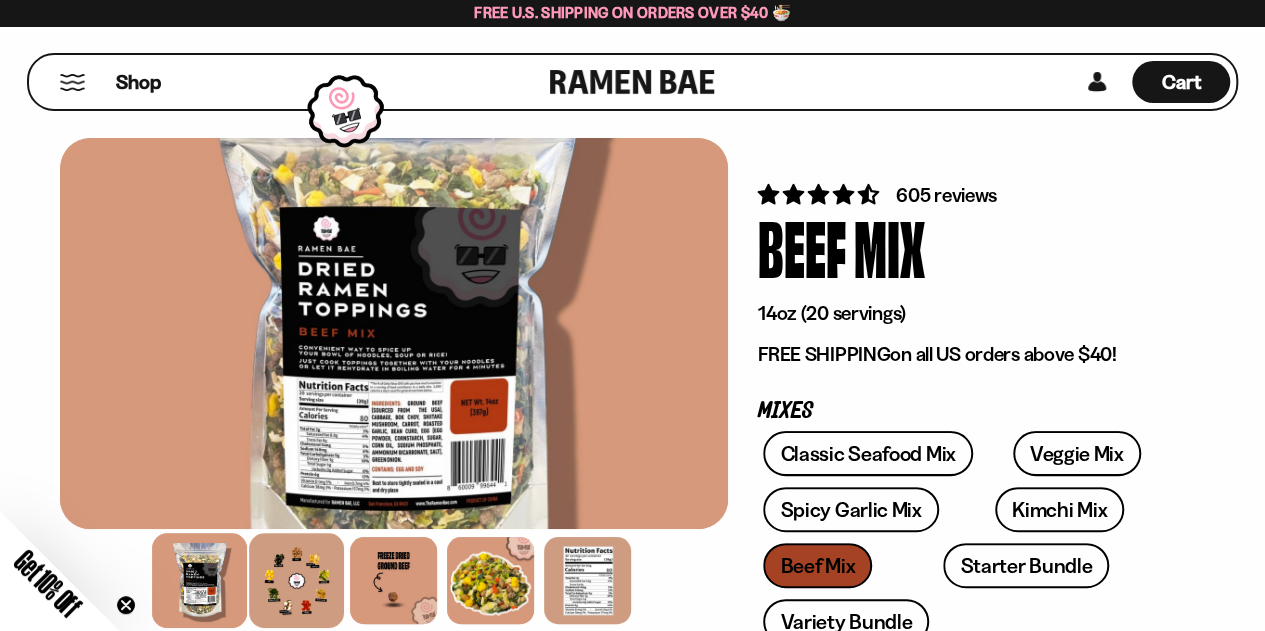 click at bounding box center (297, 580) 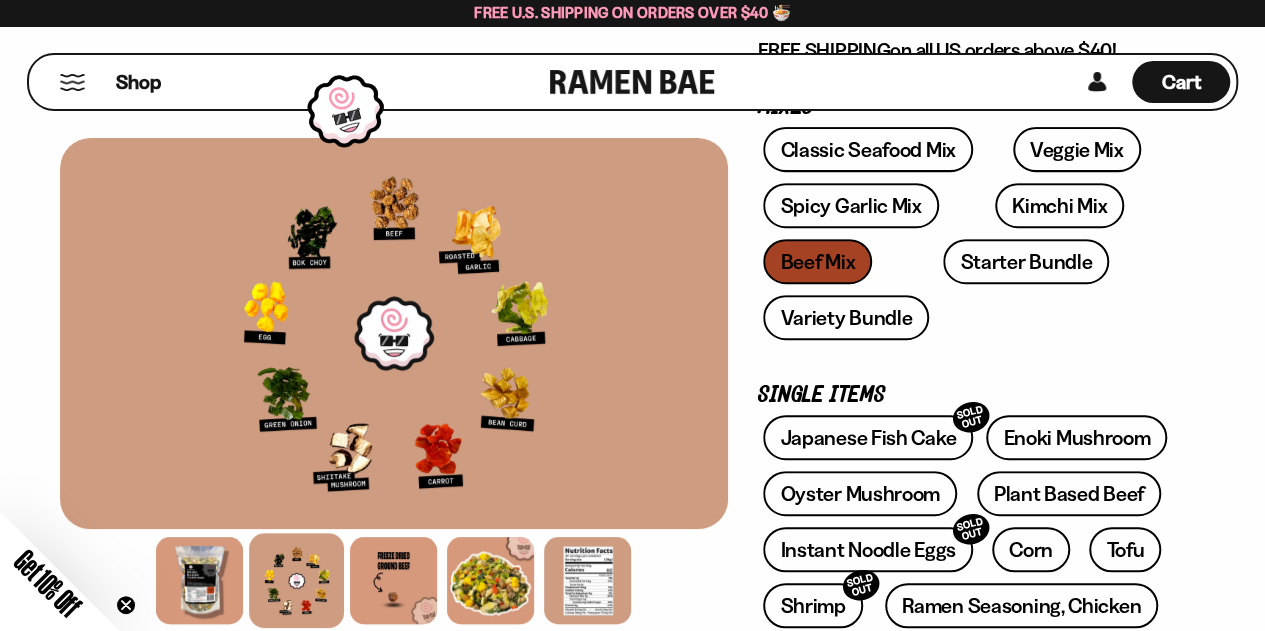 scroll, scrollTop: 0, scrollLeft: 0, axis: both 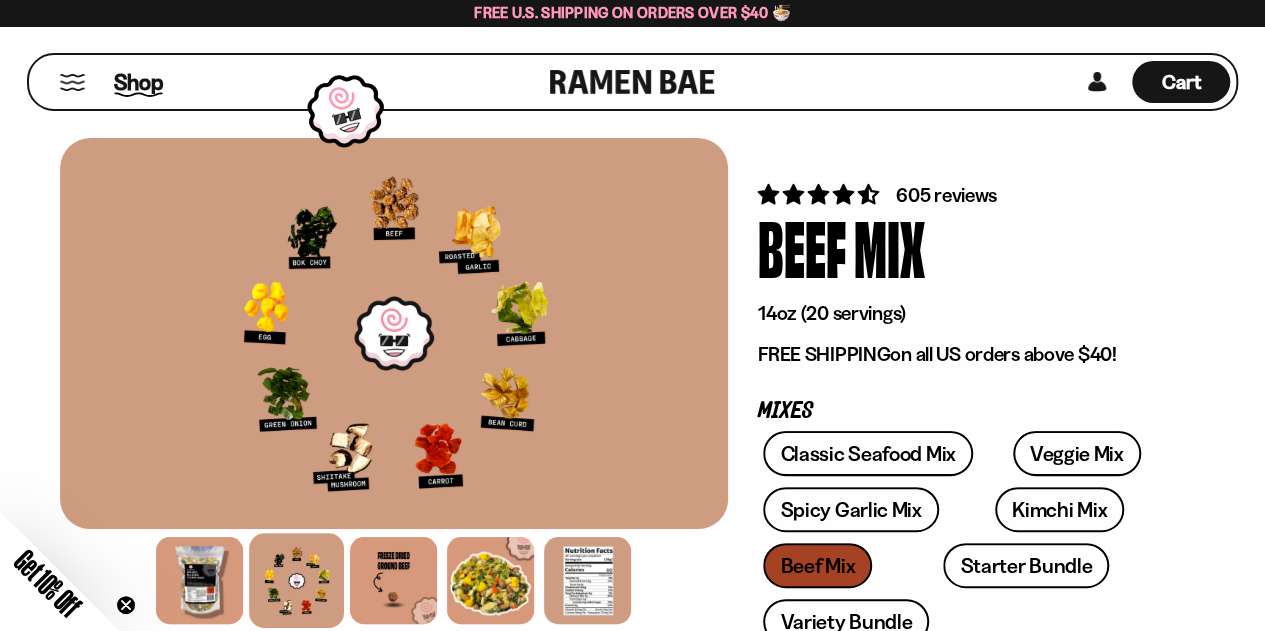 click on "Shop" at bounding box center (138, 82) 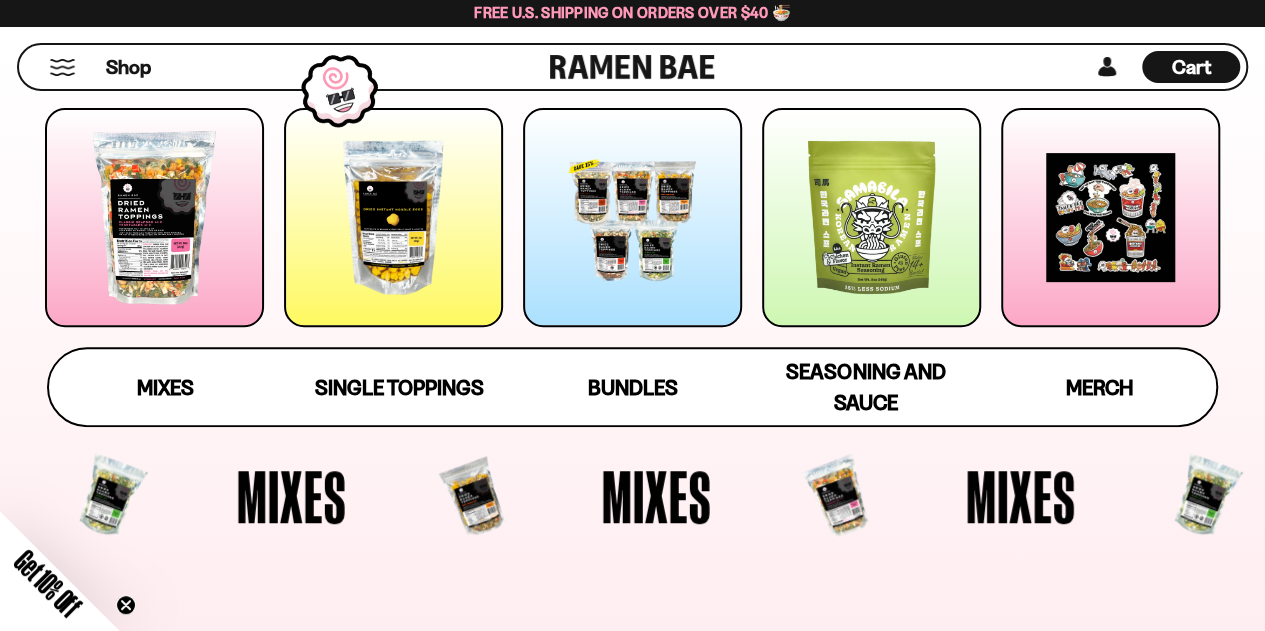 scroll, scrollTop: 266, scrollLeft: 0, axis: vertical 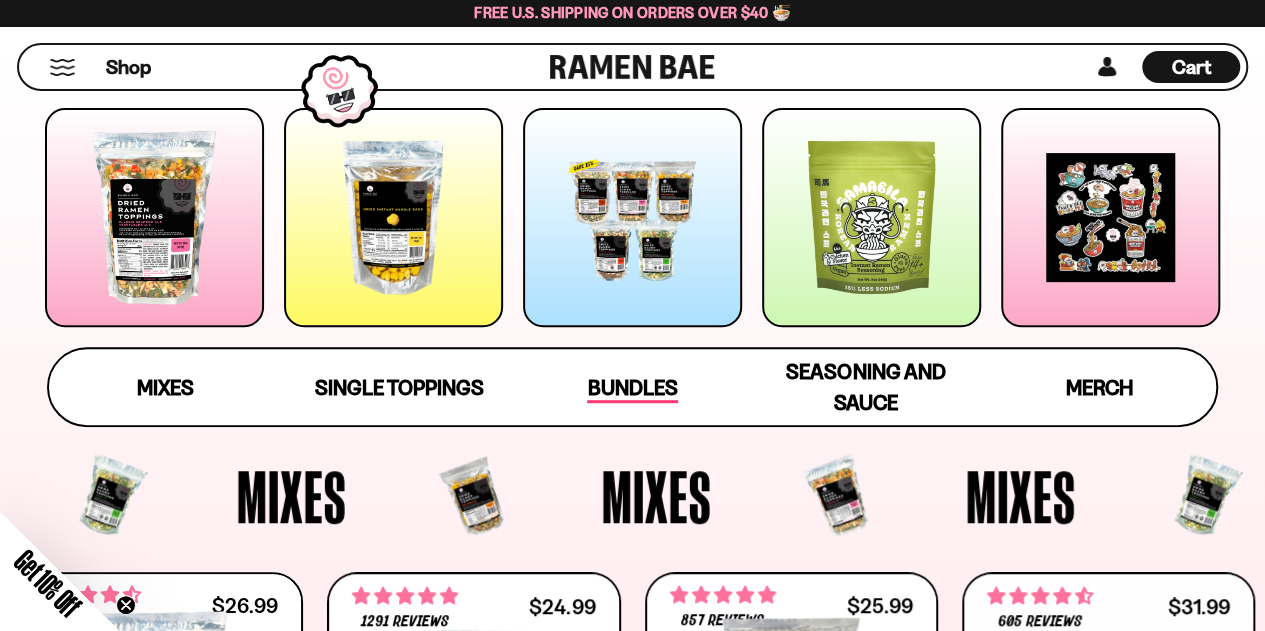 click on "Bundles" at bounding box center (632, 389) 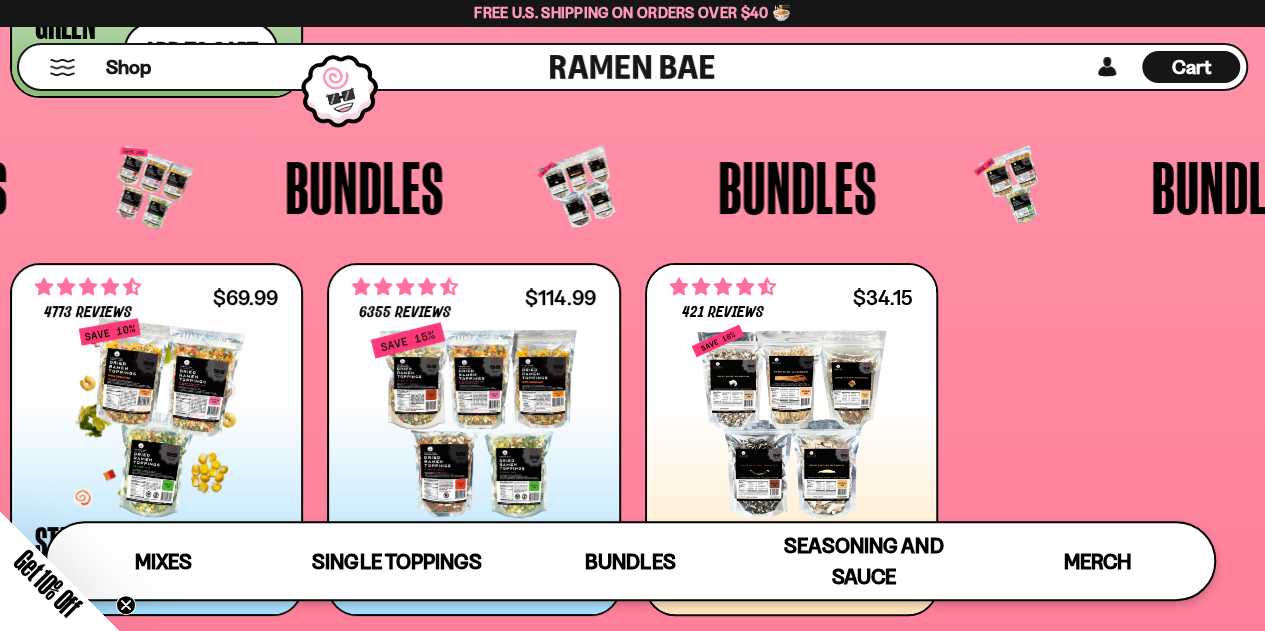 scroll, scrollTop: 4114, scrollLeft: 0, axis: vertical 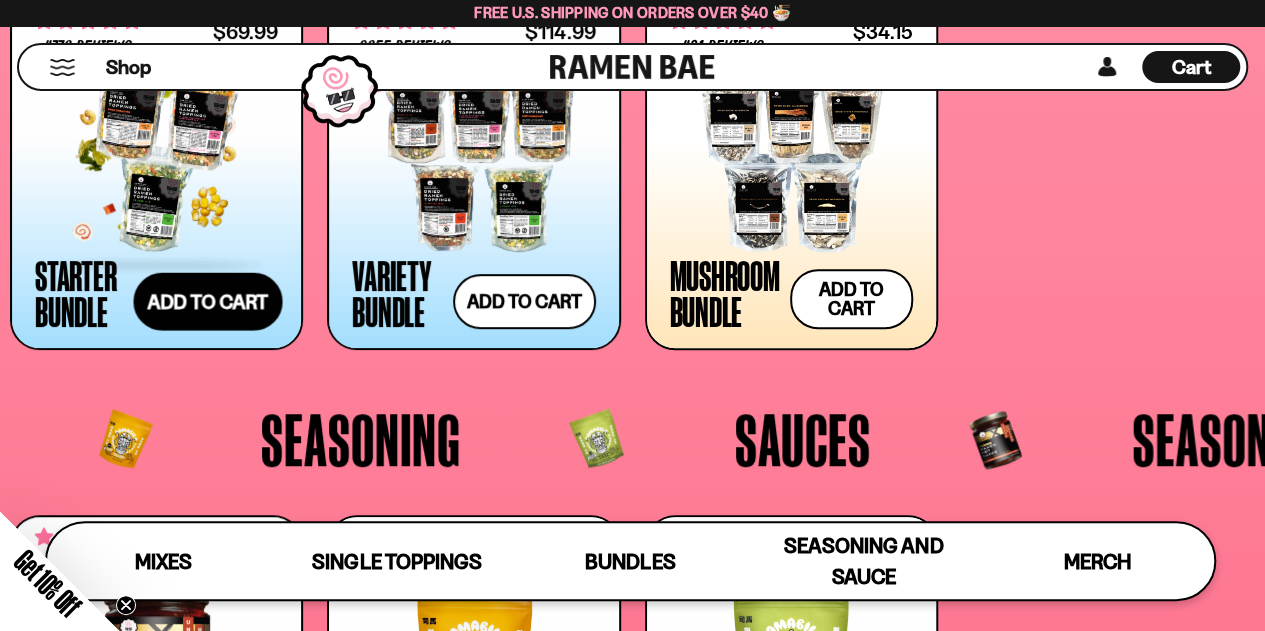 click on "Add to cart
Add
—
Regular price
$69.99
Regular price
$77.97 USD
Sale price
$69.99
Unit price
/
per" at bounding box center (207, 301) 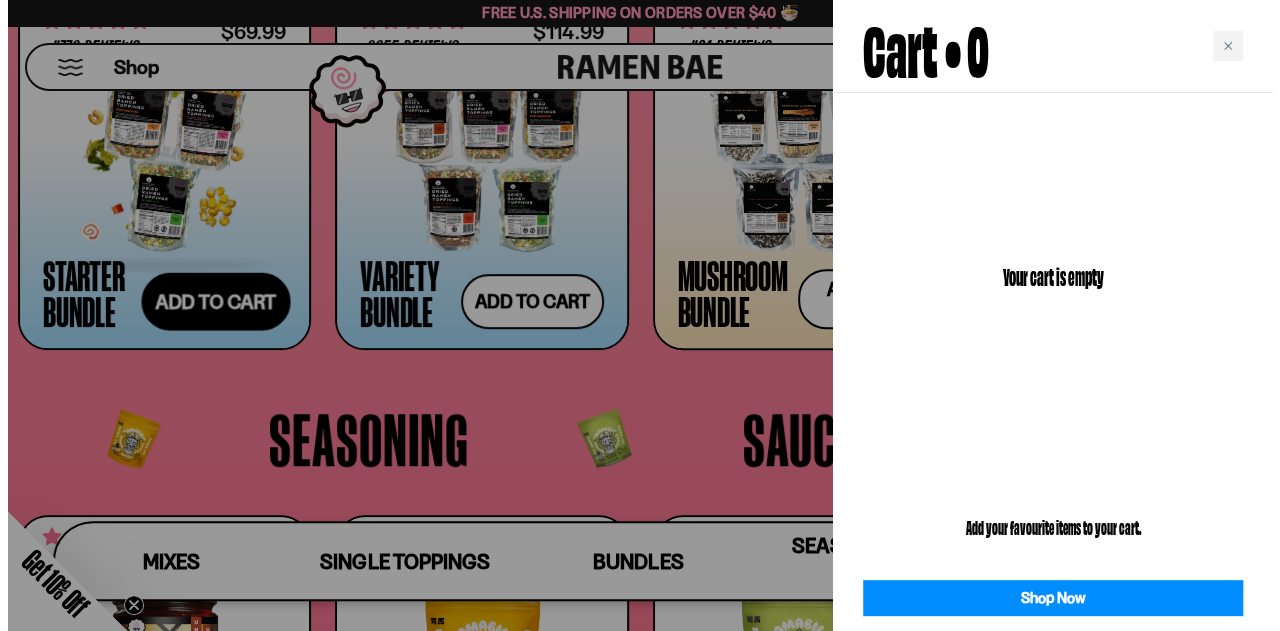 scroll, scrollTop: 4155, scrollLeft: 0, axis: vertical 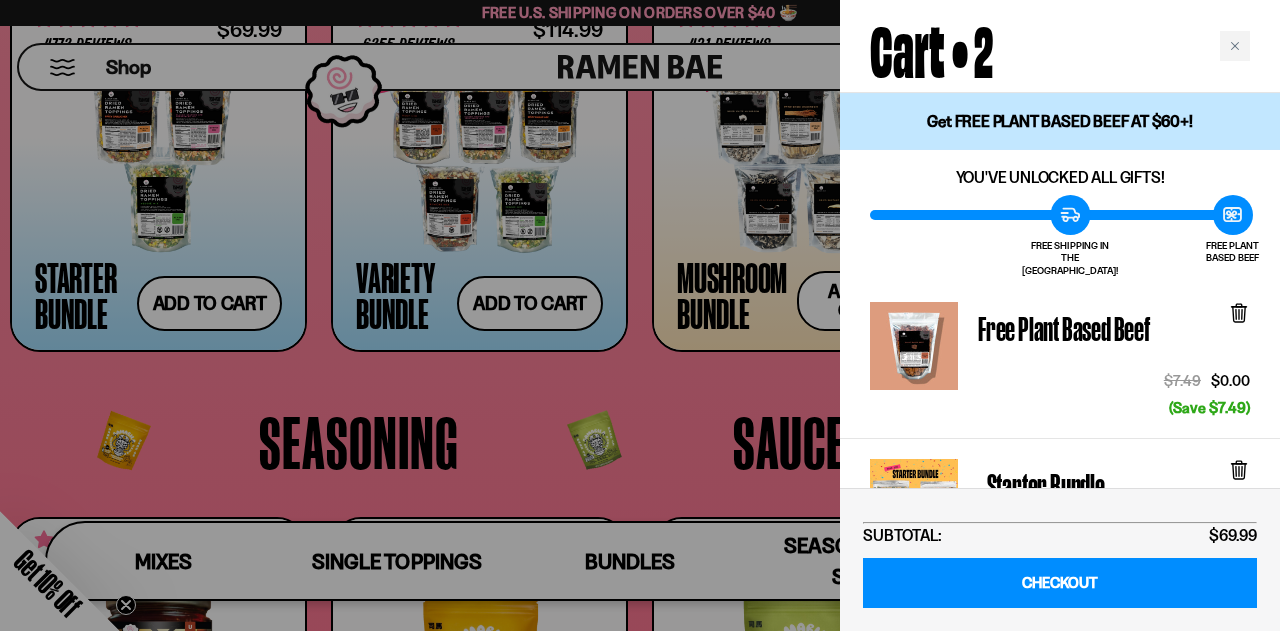 click 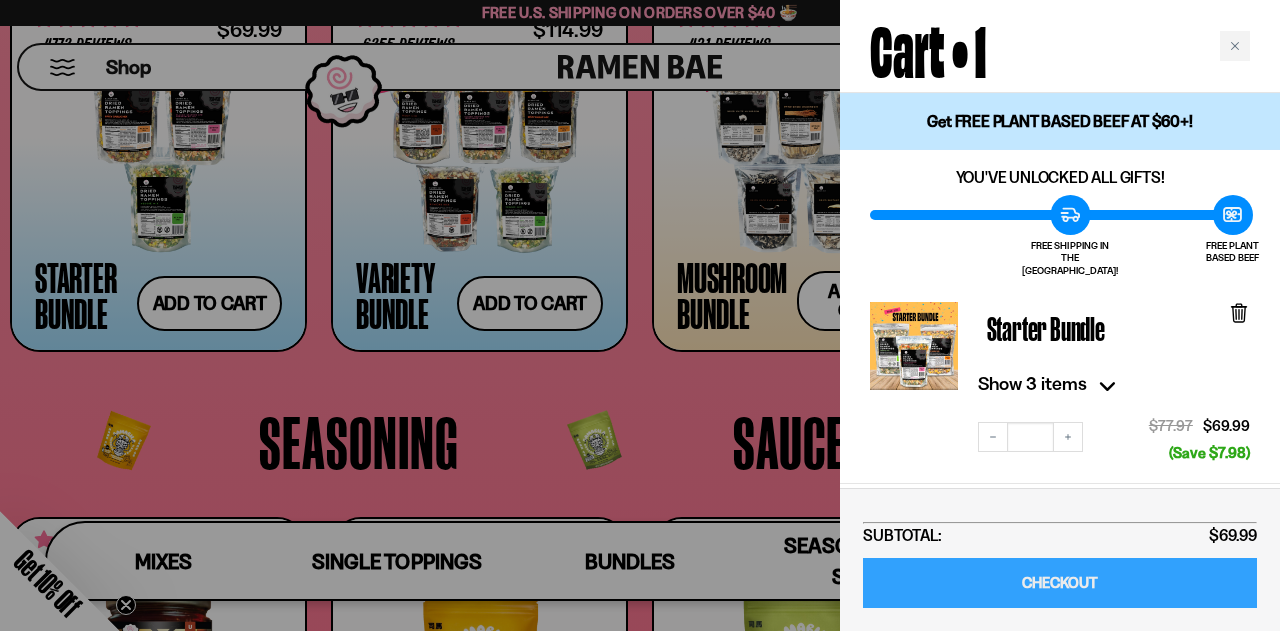 click on "CHECKOUT" at bounding box center (1060, 583) 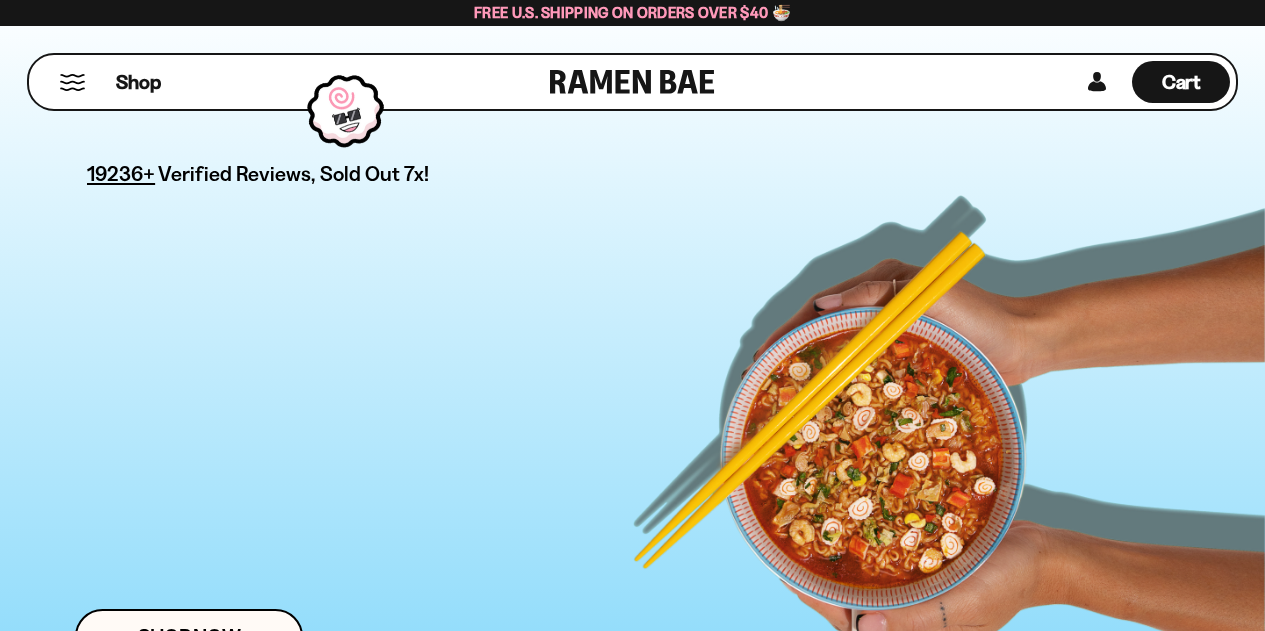scroll, scrollTop: 0, scrollLeft: 0, axis: both 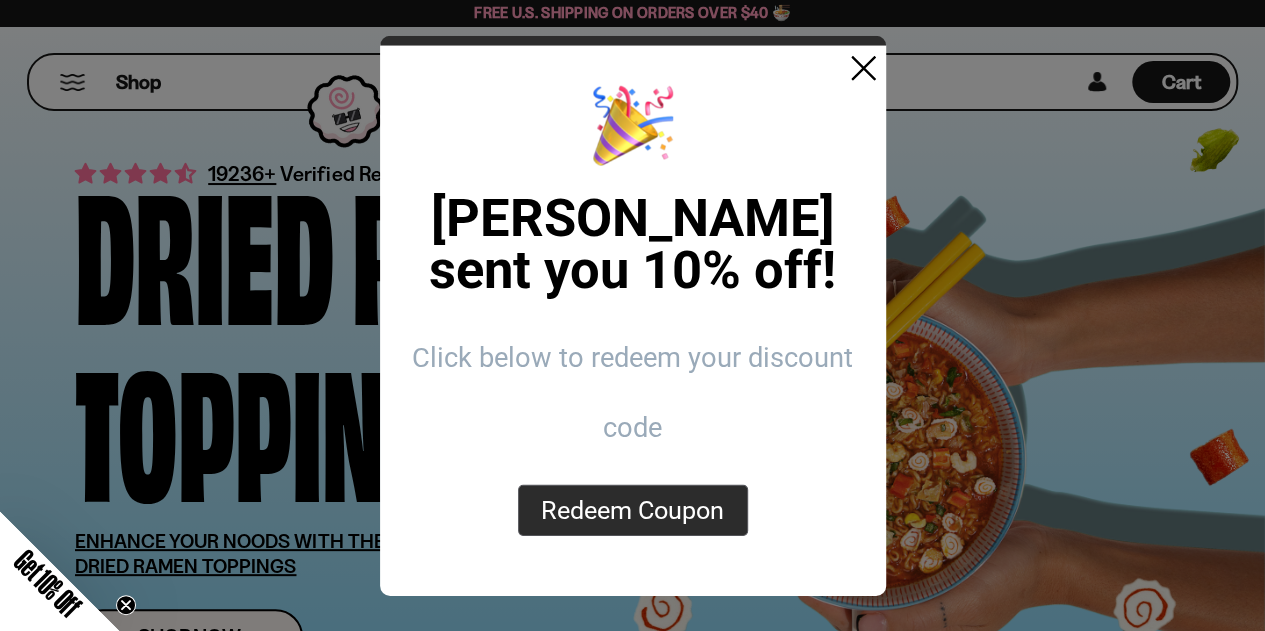 click on "Redeem Coupon" at bounding box center [633, 510] 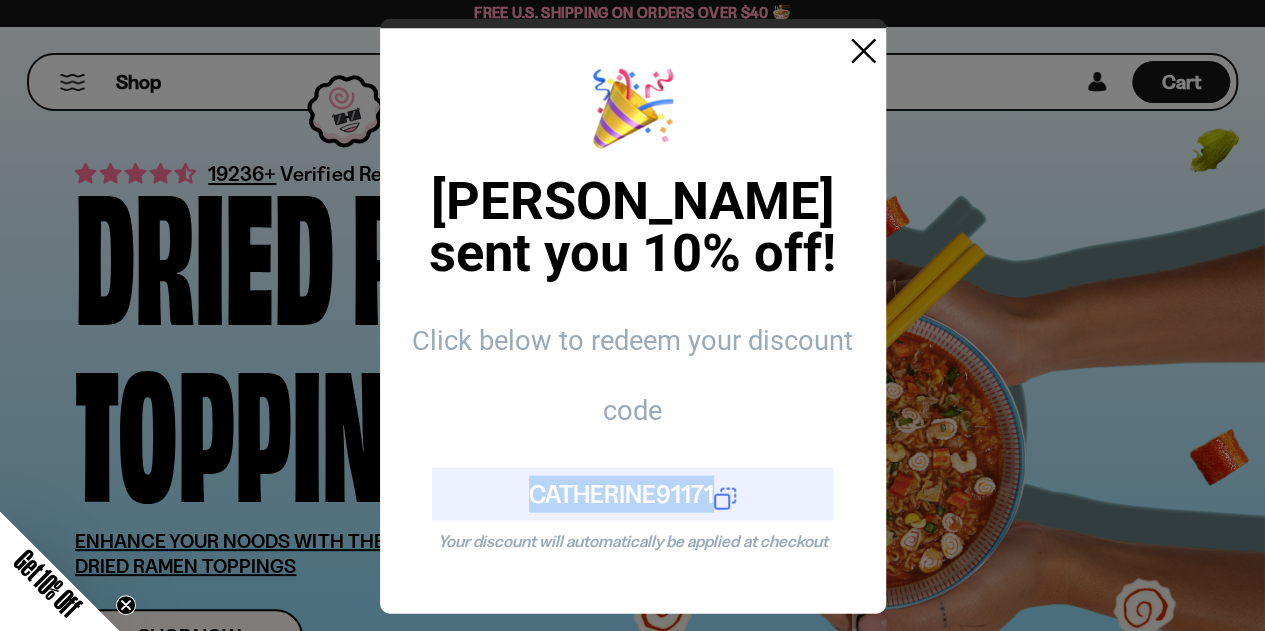 drag, startPoint x: 518, startPoint y: 484, endPoint x: 710, endPoint y: 497, distance: 192.4396 